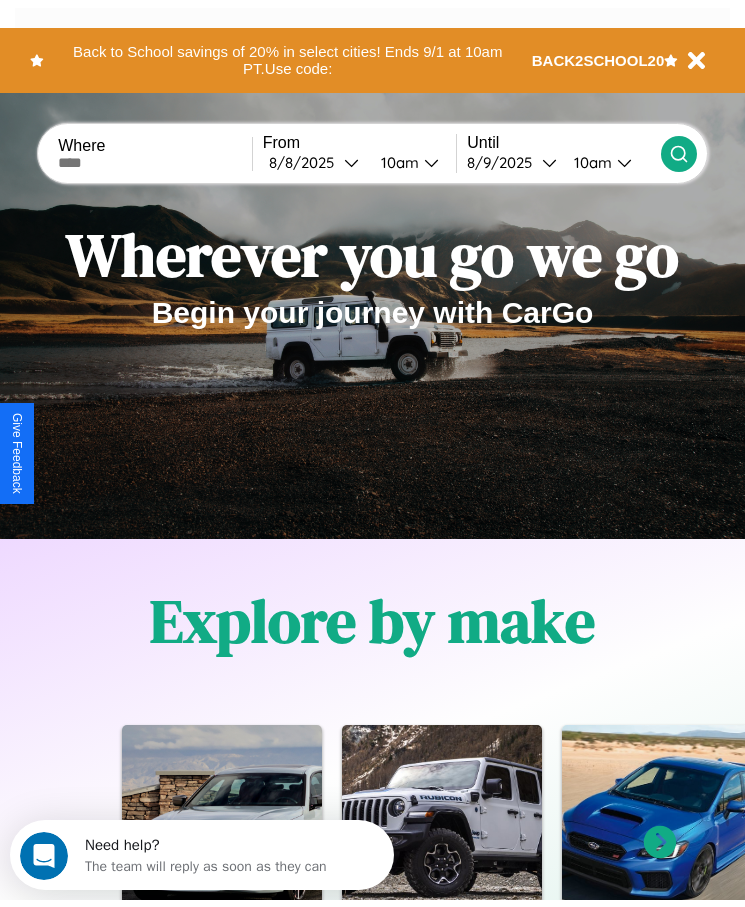 scroll, scrollTop: 0, scrollLeft: 0, axis: both 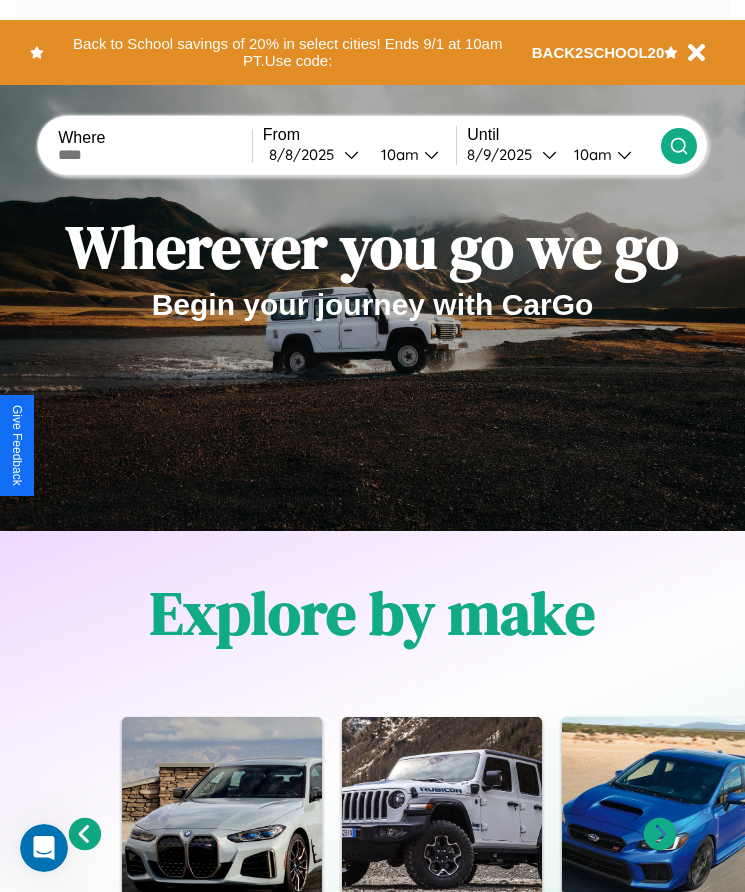 click at bounding box center (155, 155) 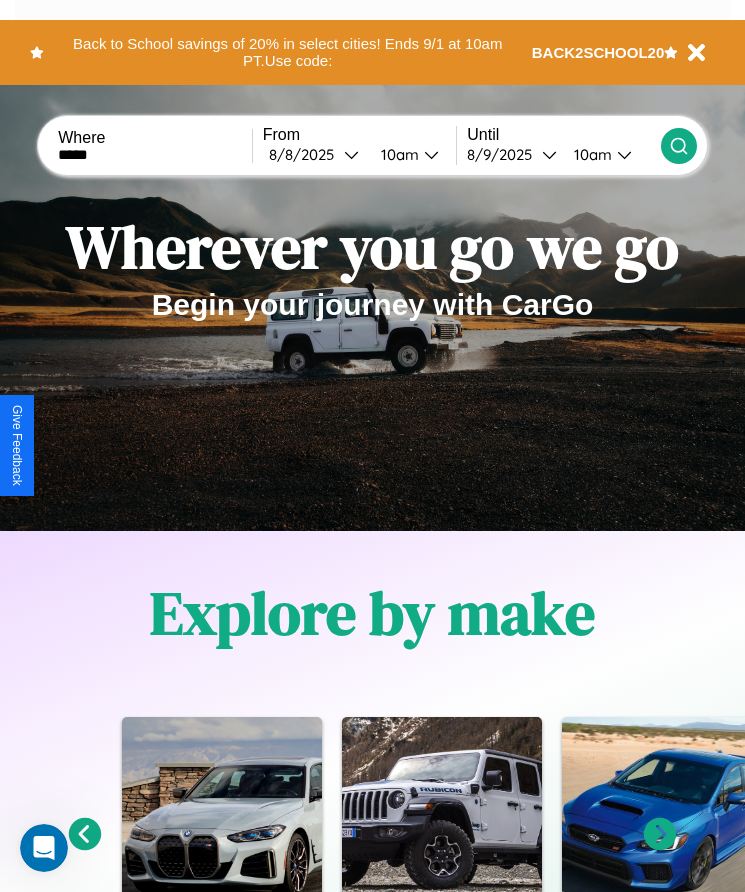 type on "*****" 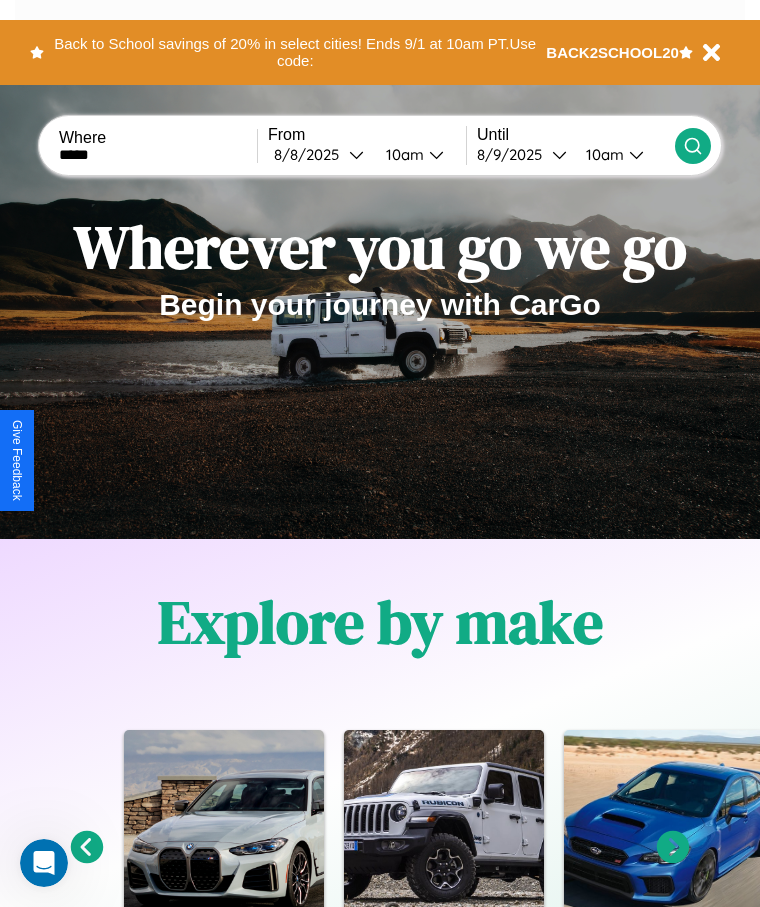select on "*" 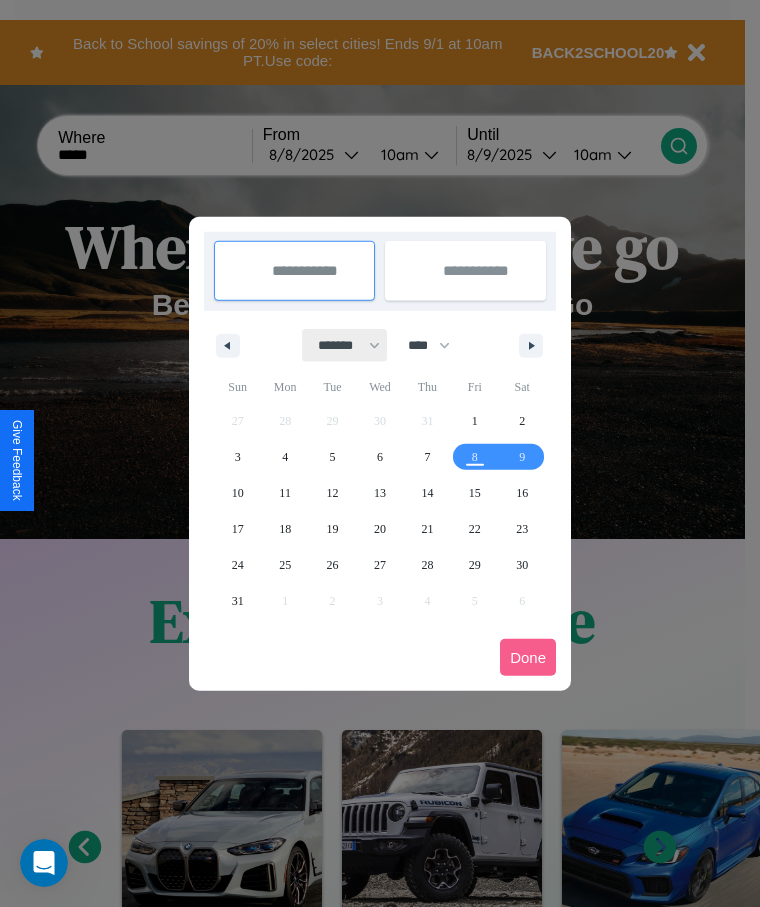 click on "******* ******** ***** ***** *** **** **** ****** ********* ******* ******** ********" at bounding box center [345, 345] 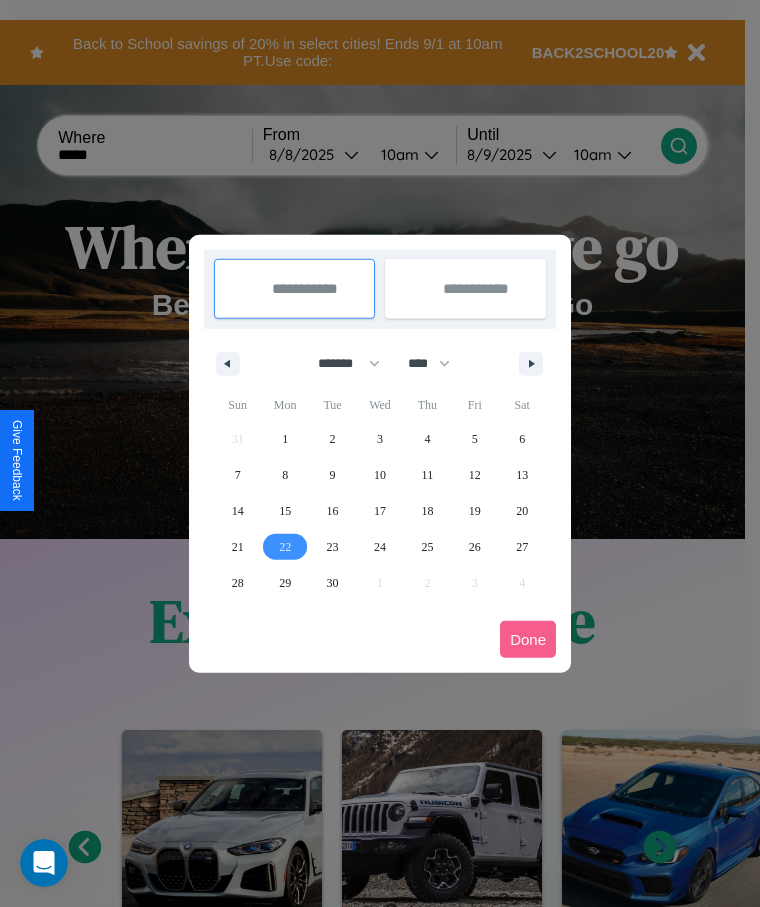 click on "22" at bounding box center (285, 547) 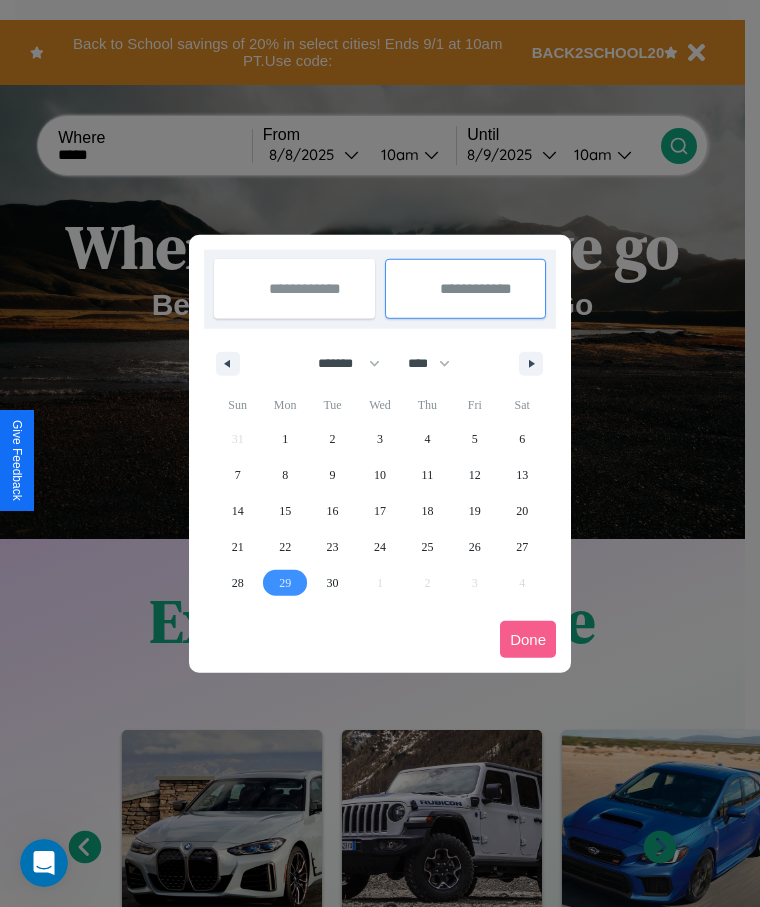 click on "29" at bounding box center (285, 583) 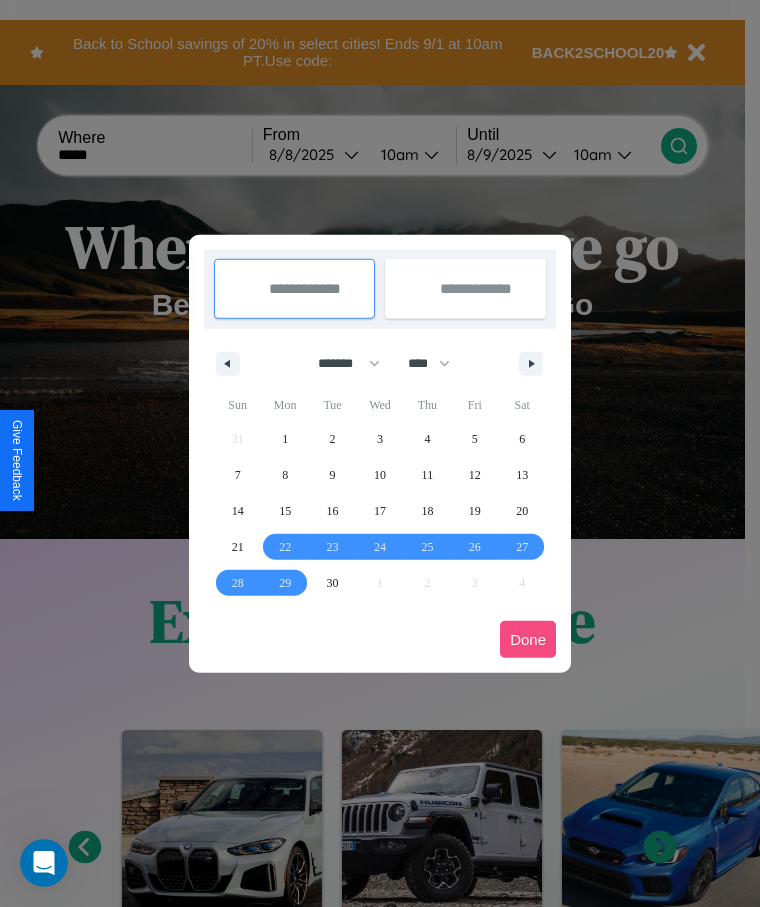 click on "Done" at bounding box center (528, 639) 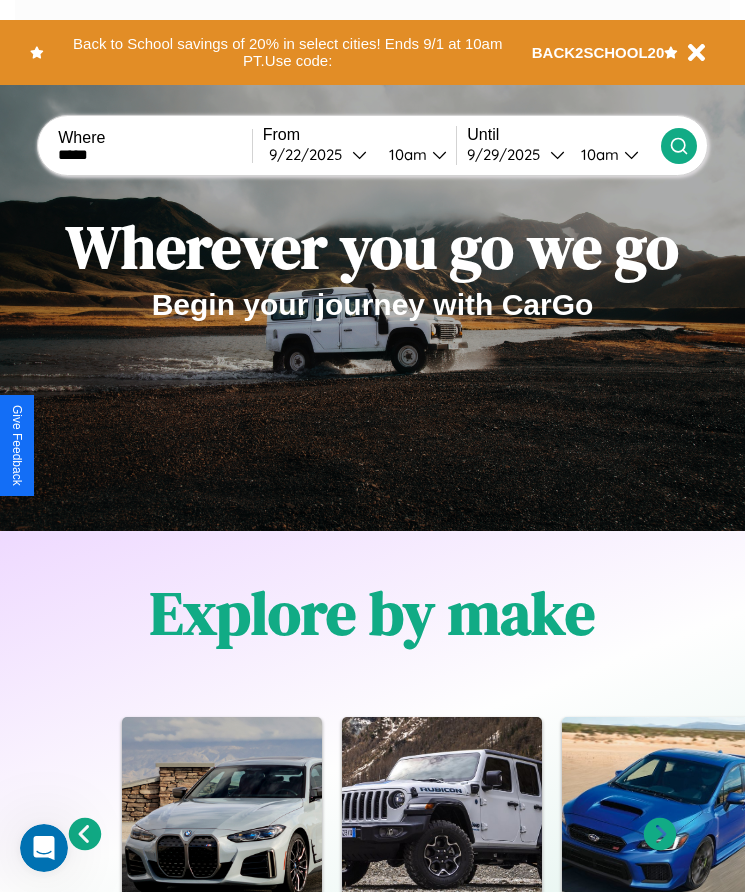 click on "10am" at bounding box center (405, 154) 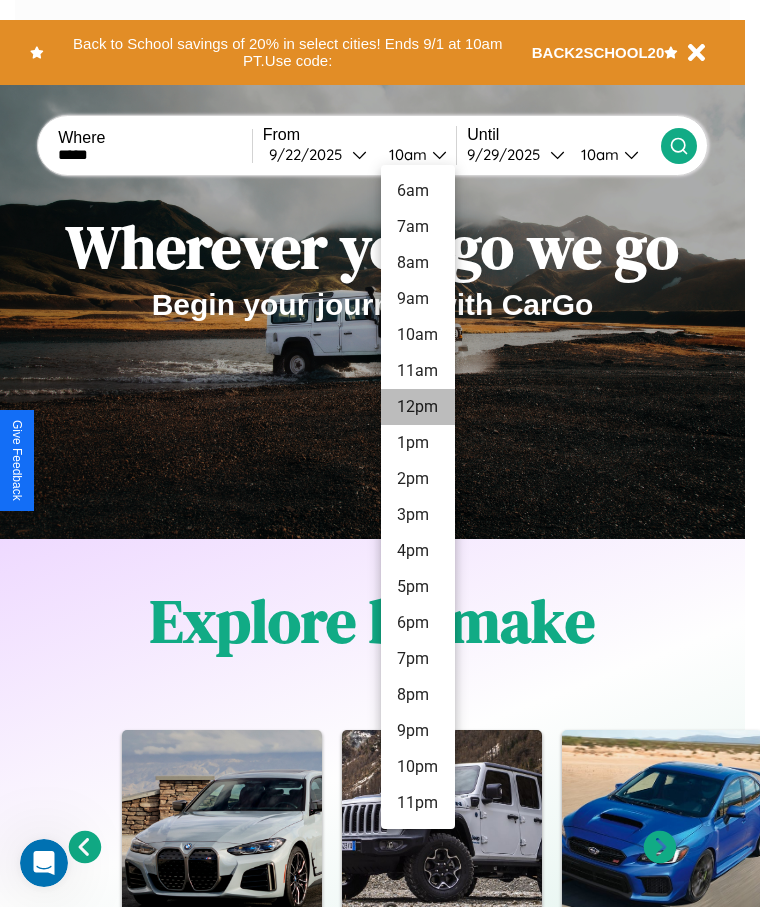 click on "12pm" at bounding box center (418, 407) 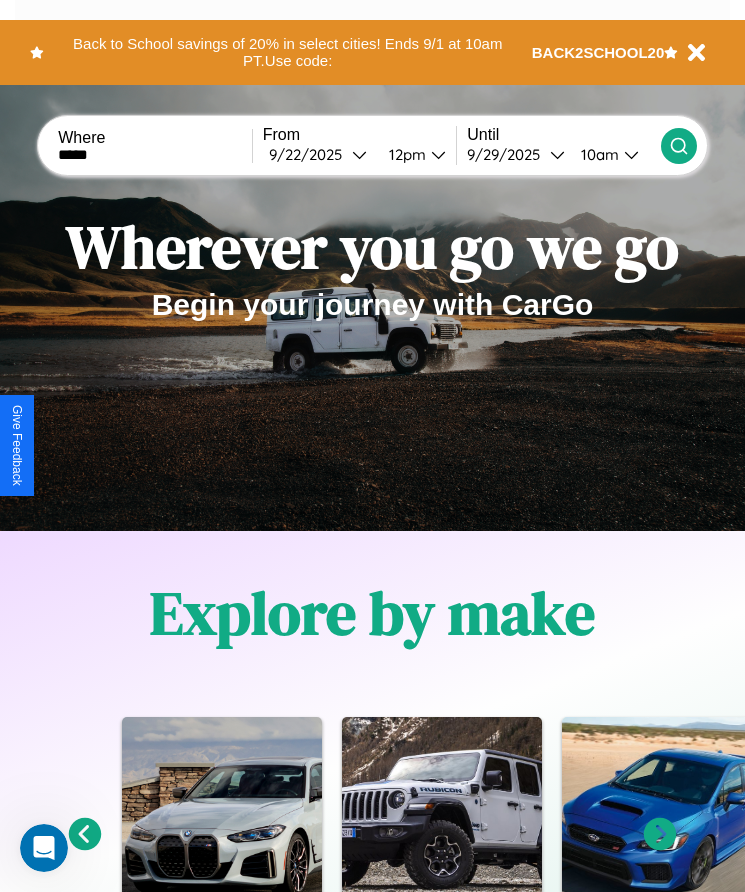 click on "10am" at bounding box center [597, 154] 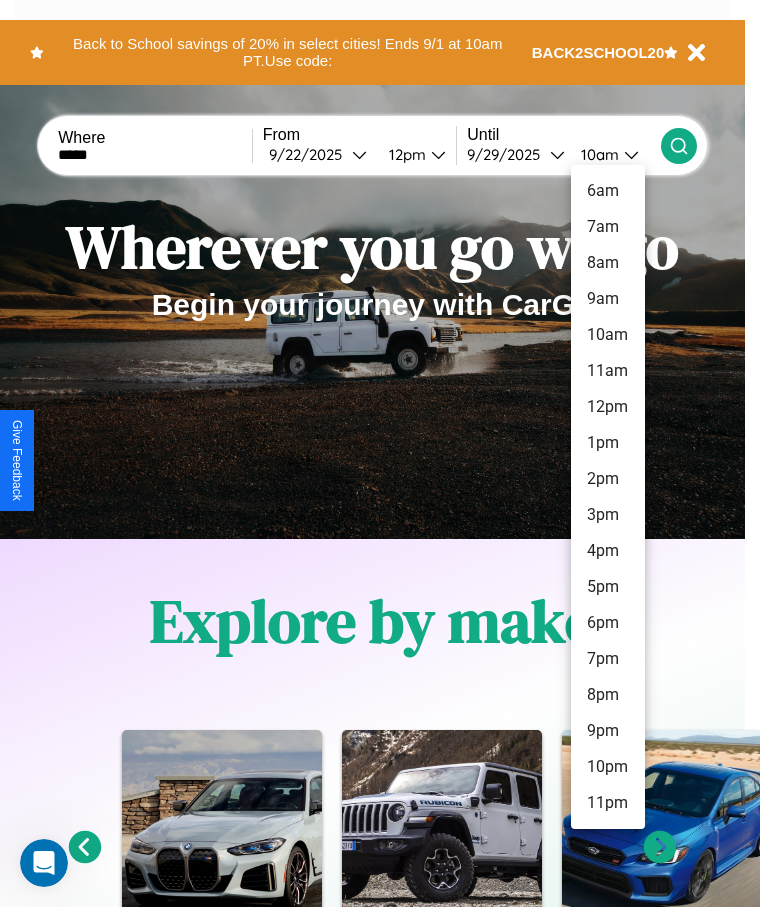 click on "10am" at bounding box center (608, 335) 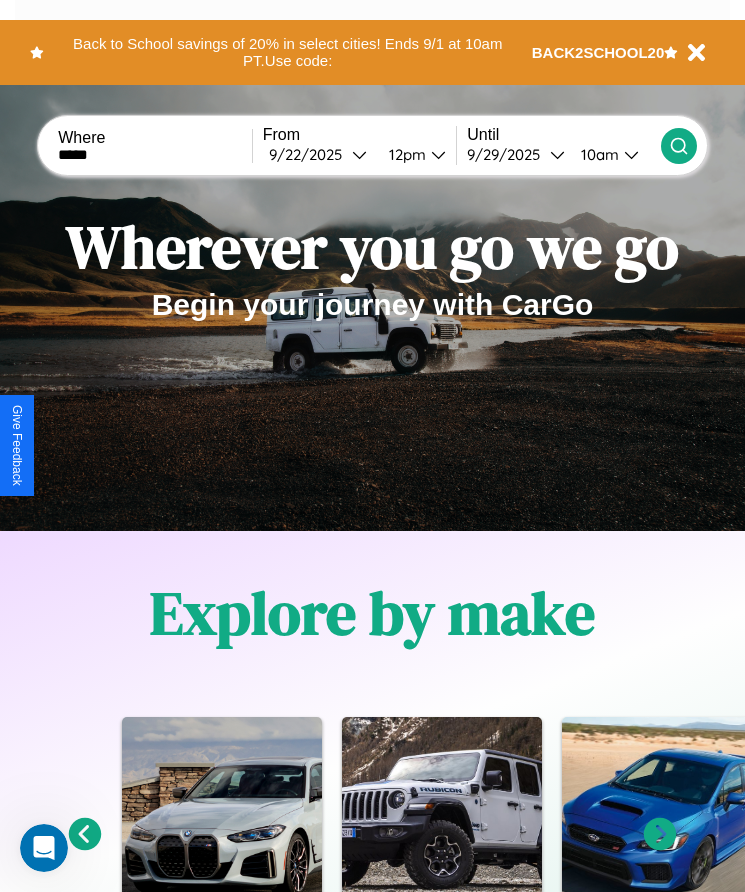 click 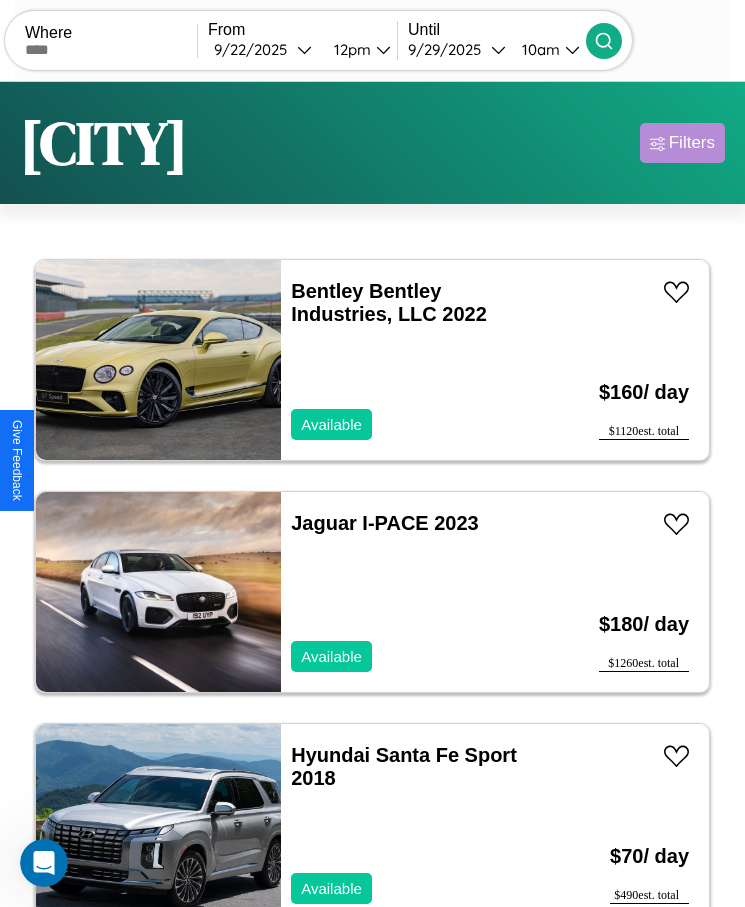 click on "Filters" at bounding box center (692, 143) 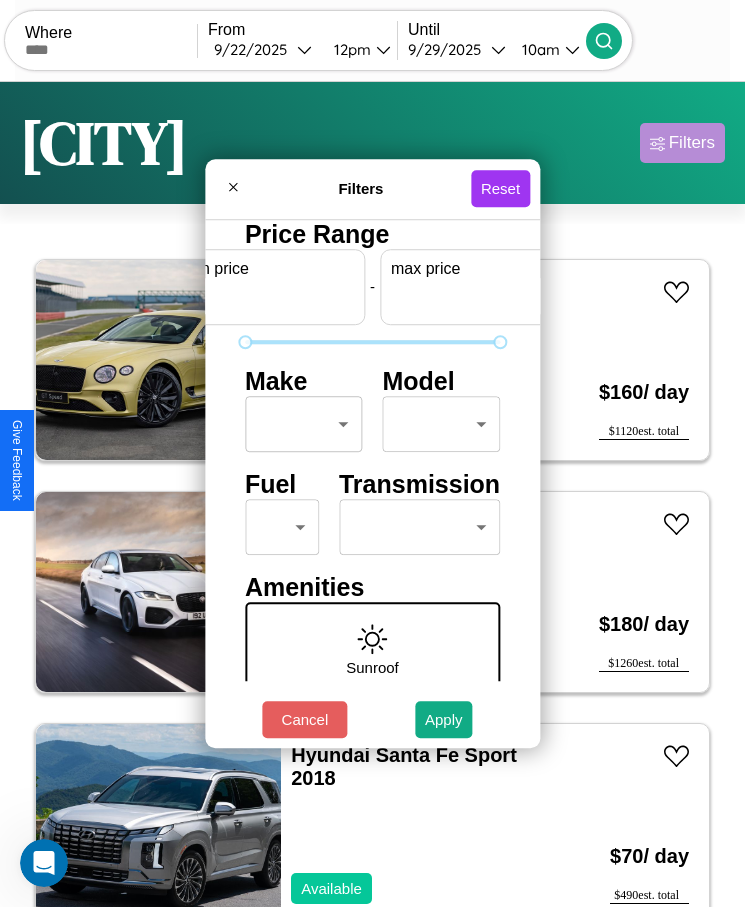 scroll, scrollTop: 0, scrollLeft: 74, axis: horizontal 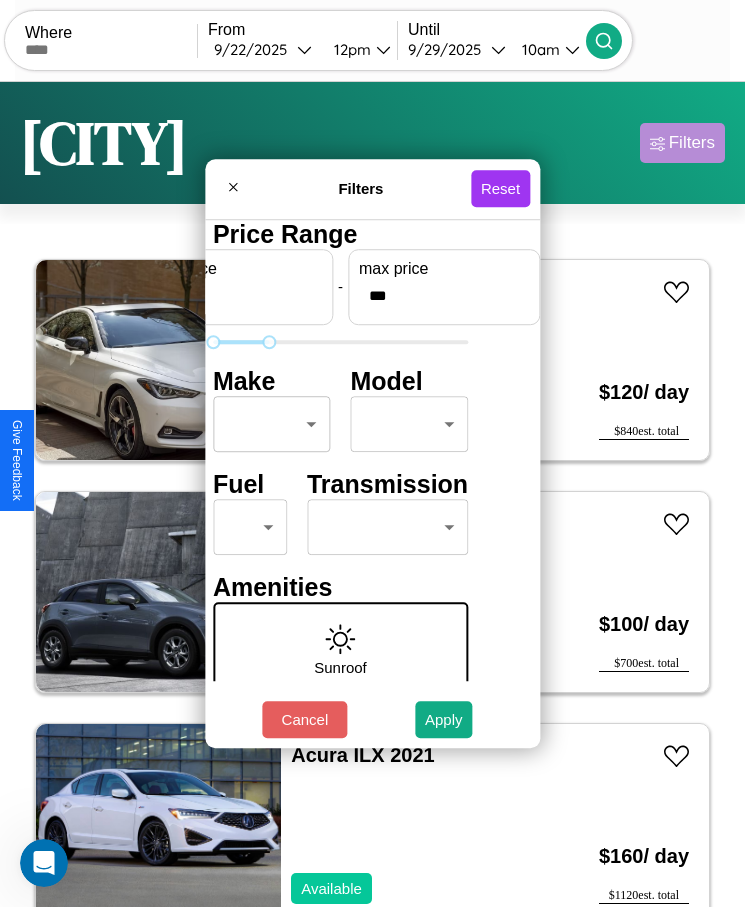 type on "***" 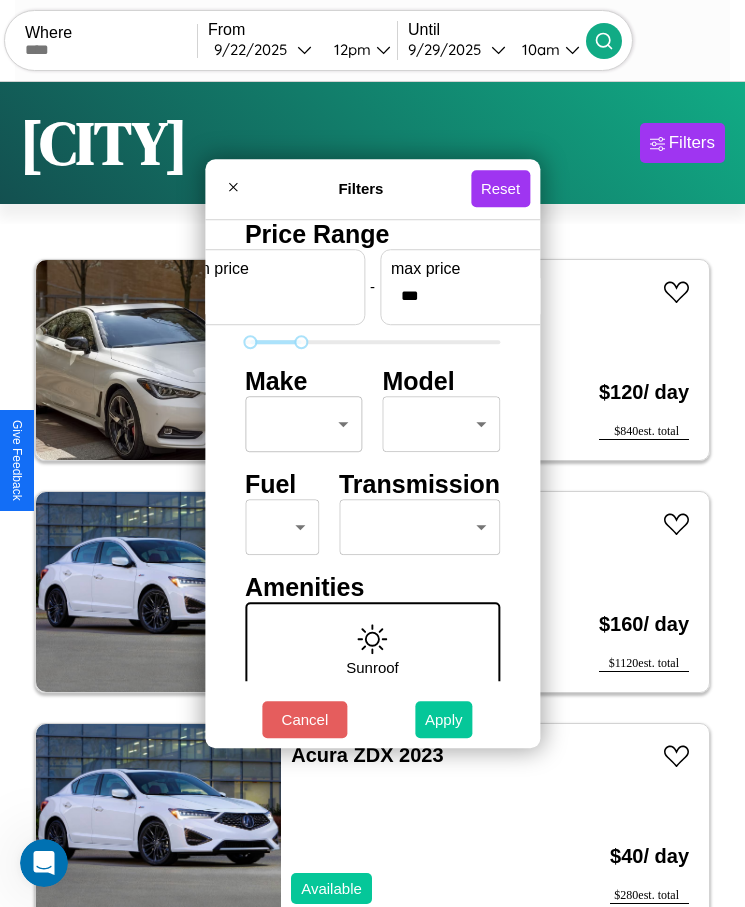 type on "**" 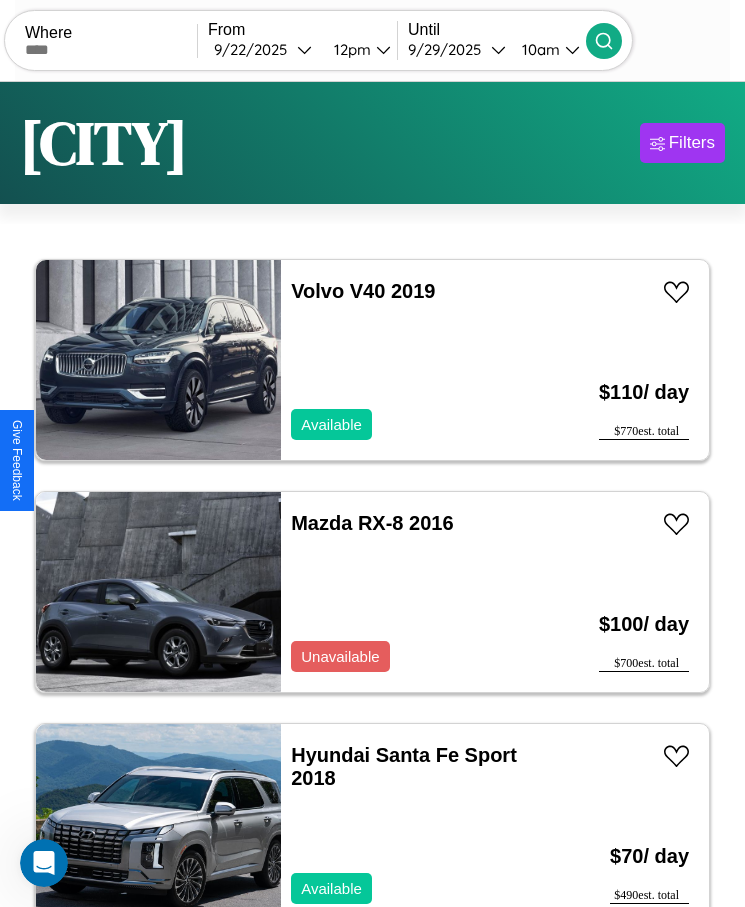 scroll, scrollTop: 48, scrollLeft: 0, axis: vertical 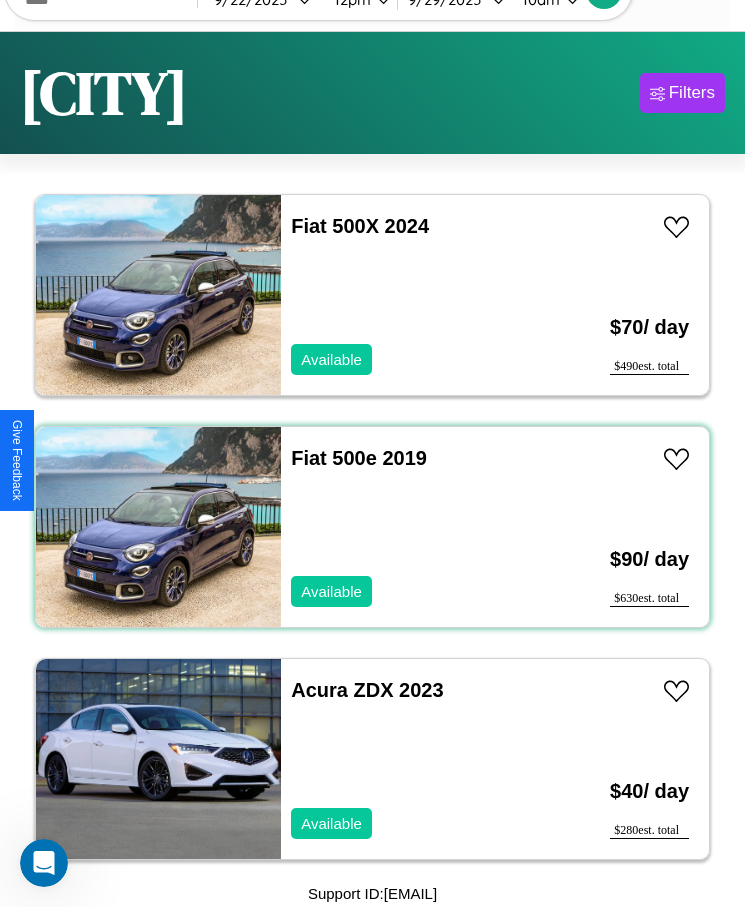 click on "Fiat   500e   2019 Available" at bounding box center (413, 527) 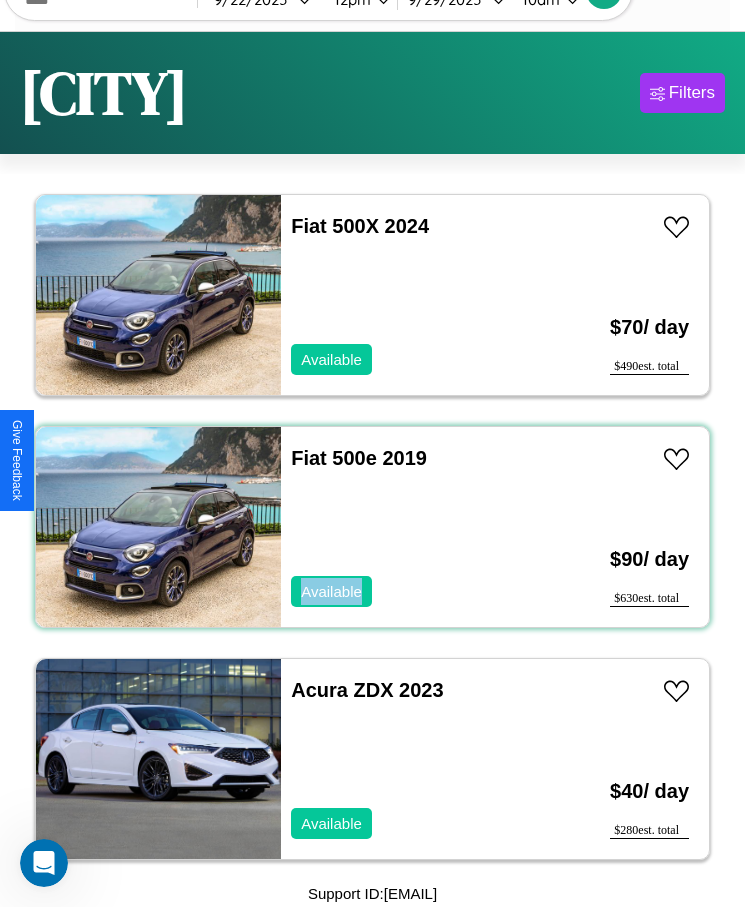 click on "Fiat   500e   2019 Available" at bounding box center [413, 527] 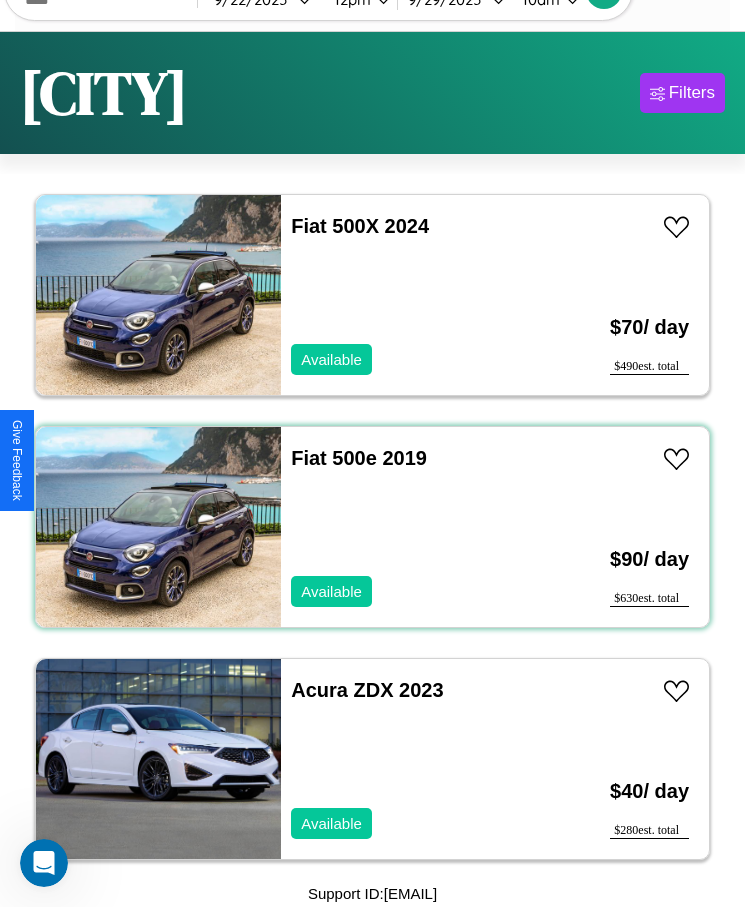click on "Fiat   500e   2019 Available" at bounding box center (413, 527) 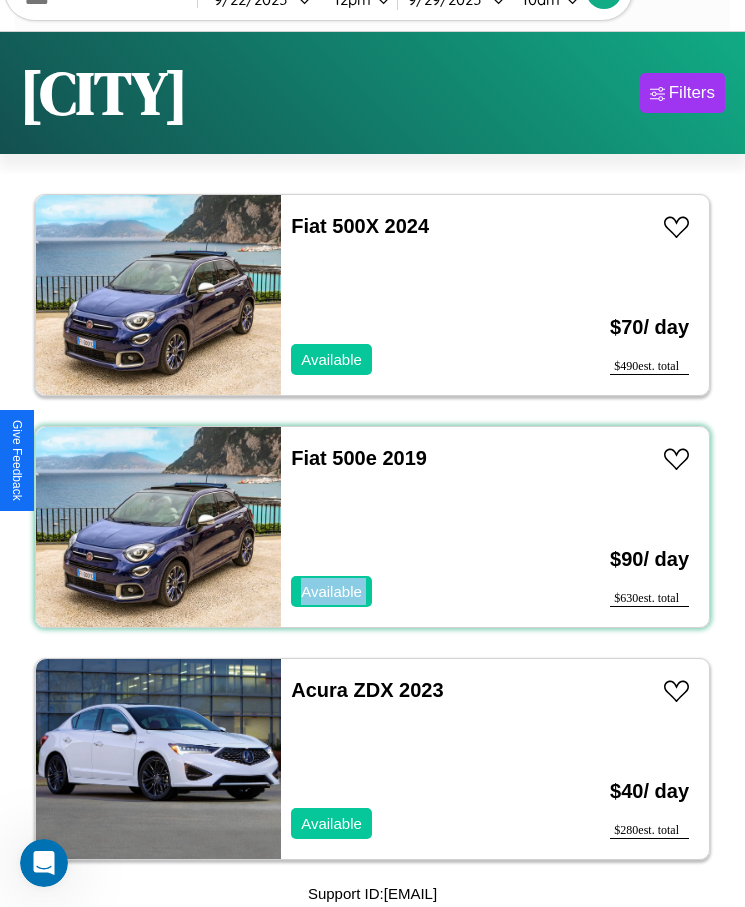 click on "Fiat   500e   2019 Available" at bounding box center (413, 527) 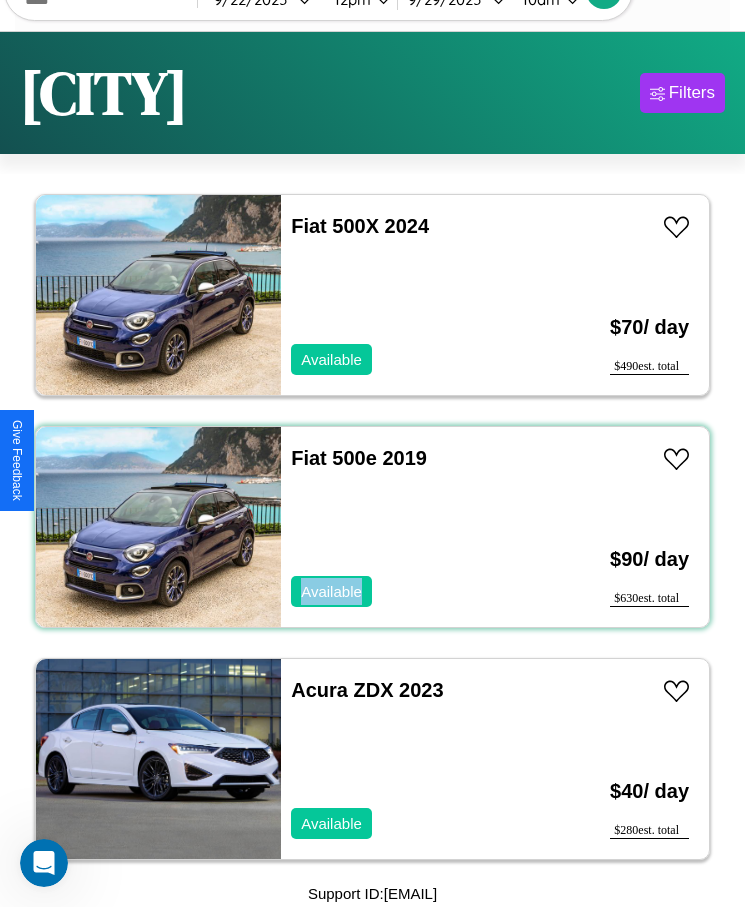 click on "Fiat   500e   2019 Available" at bounding box center (413, 527) 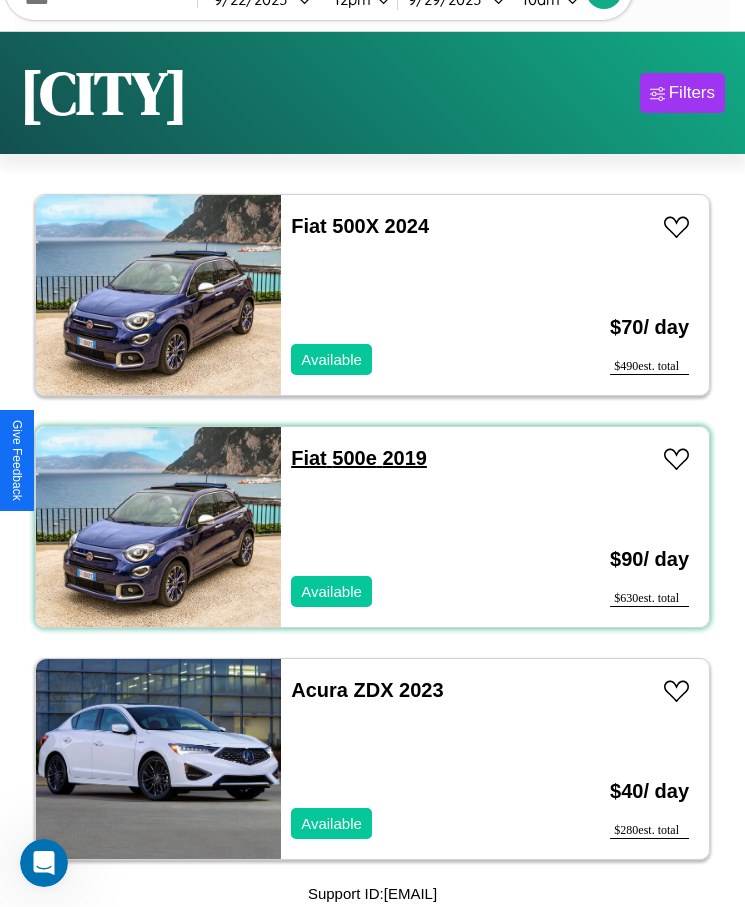 click on "Fiat   500e   2019" at bounding box center (359, 458) 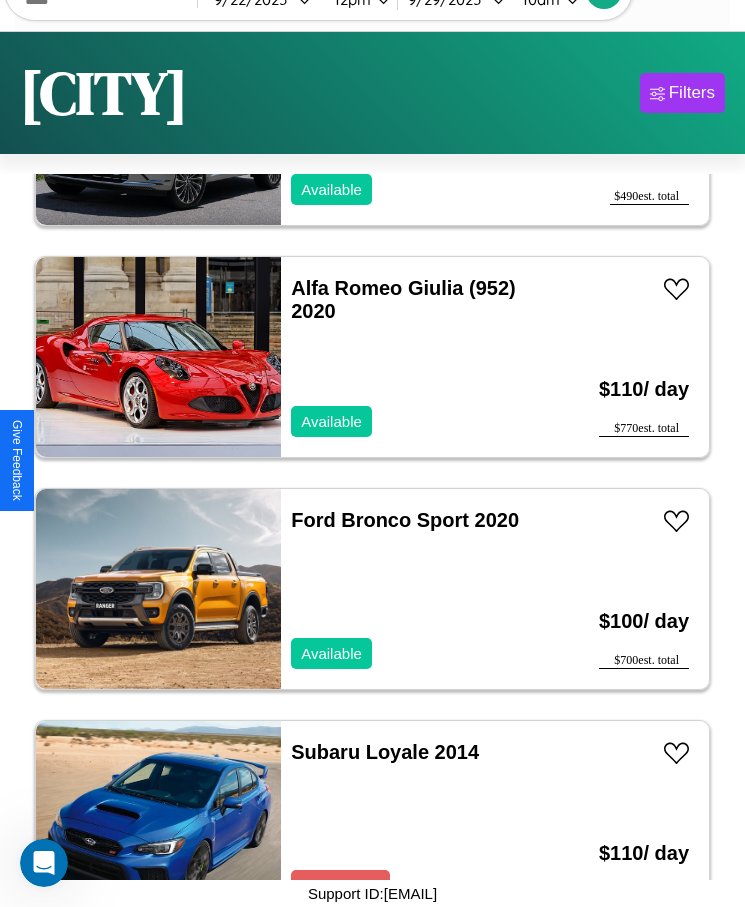 scroll, scrollTop: 479, scrollLeft: 0, axis: vertical 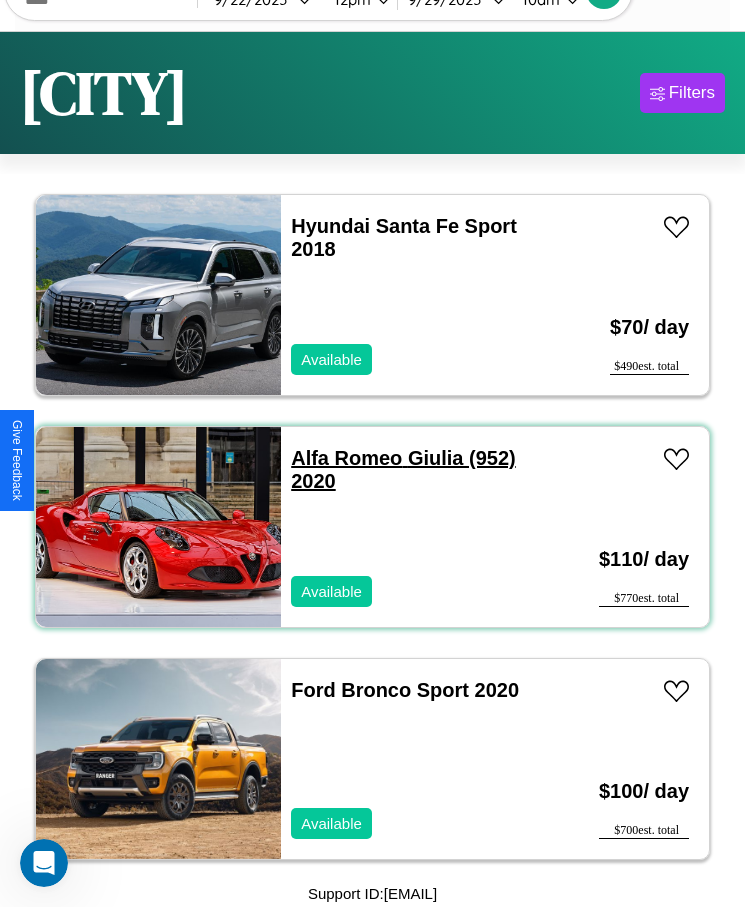 click on "Alfa Romeo   Giulia (952)   2020" at bounding box center [403, 469] 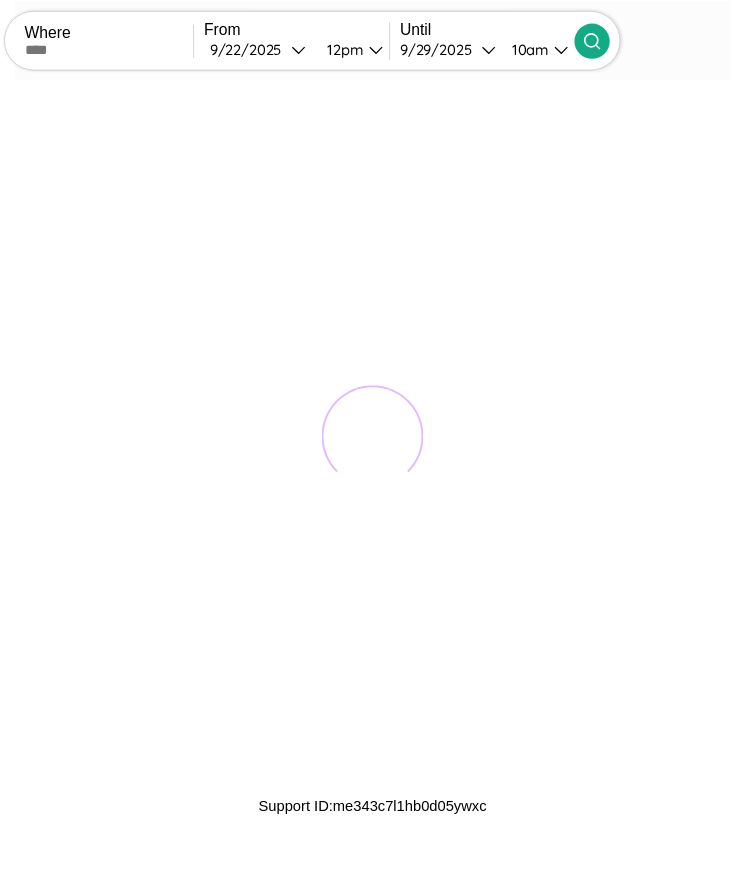 scroll, scrollTop: 0, scrollLeft: 0, axis: both 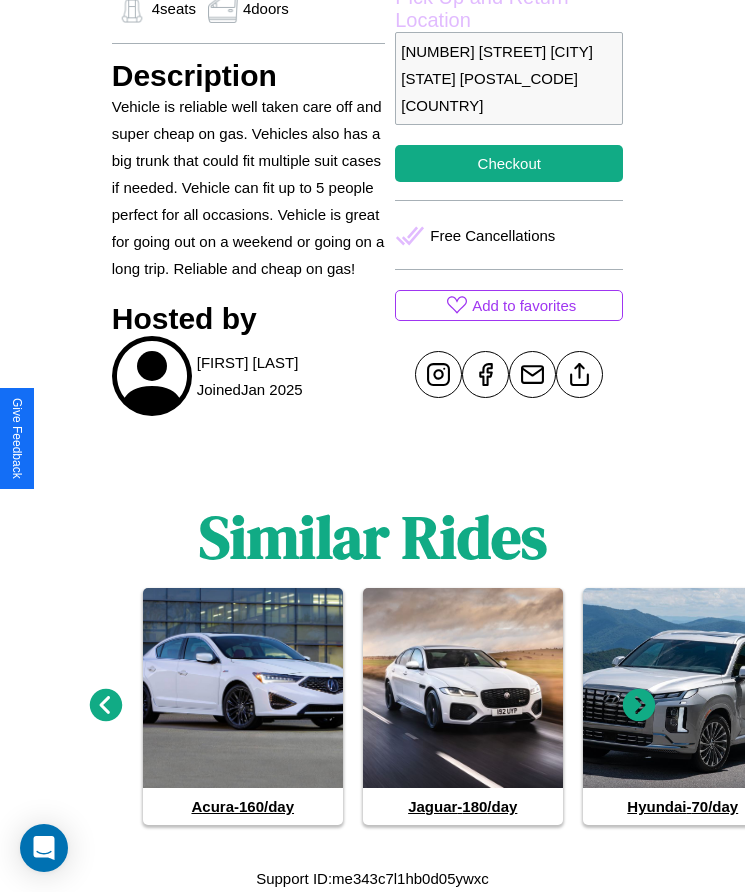click 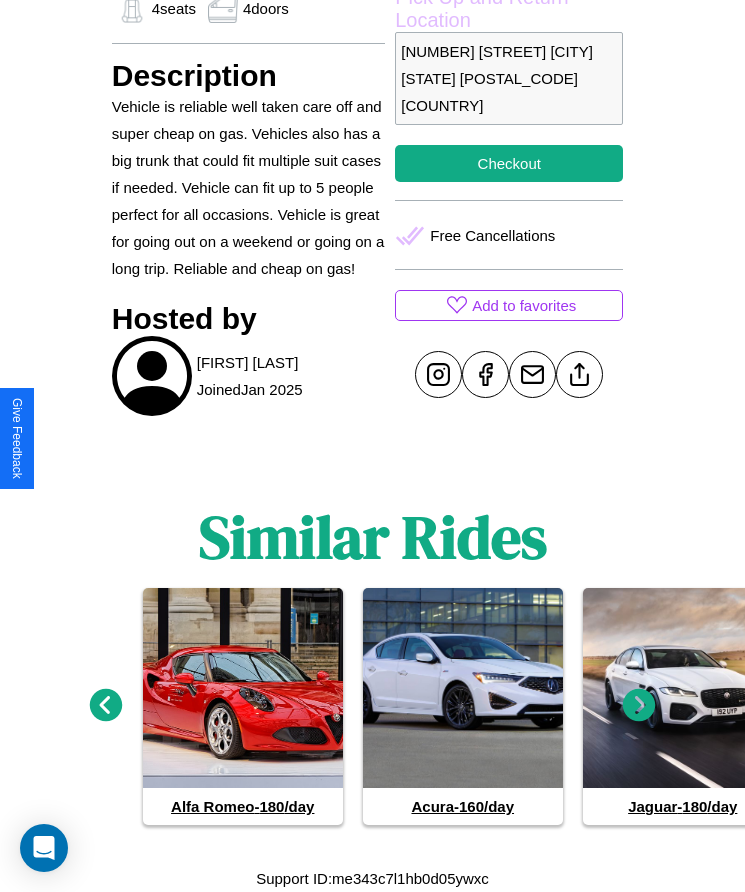 click 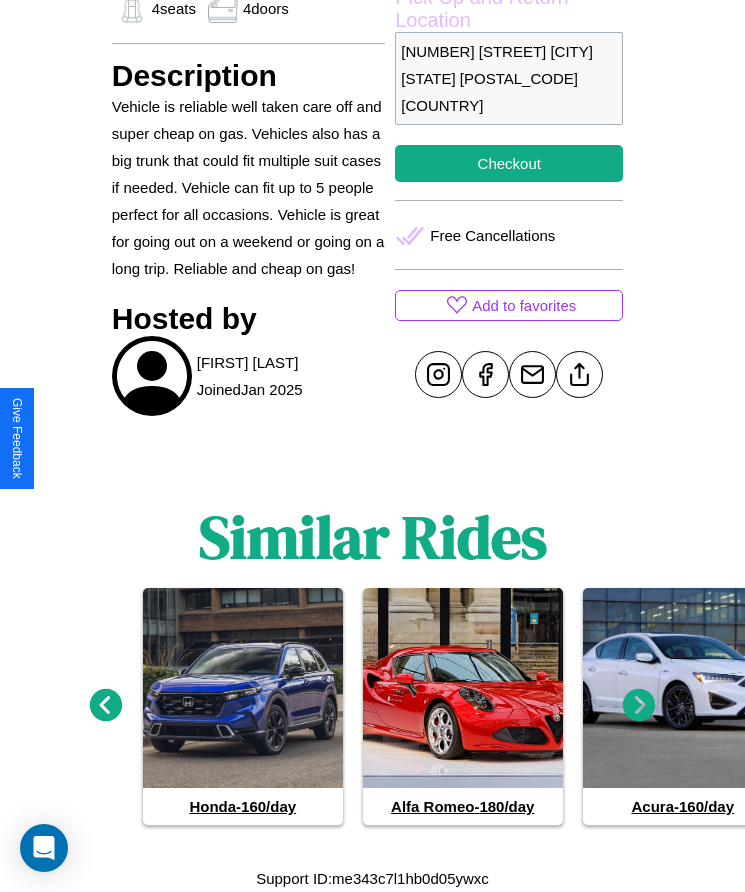 click 